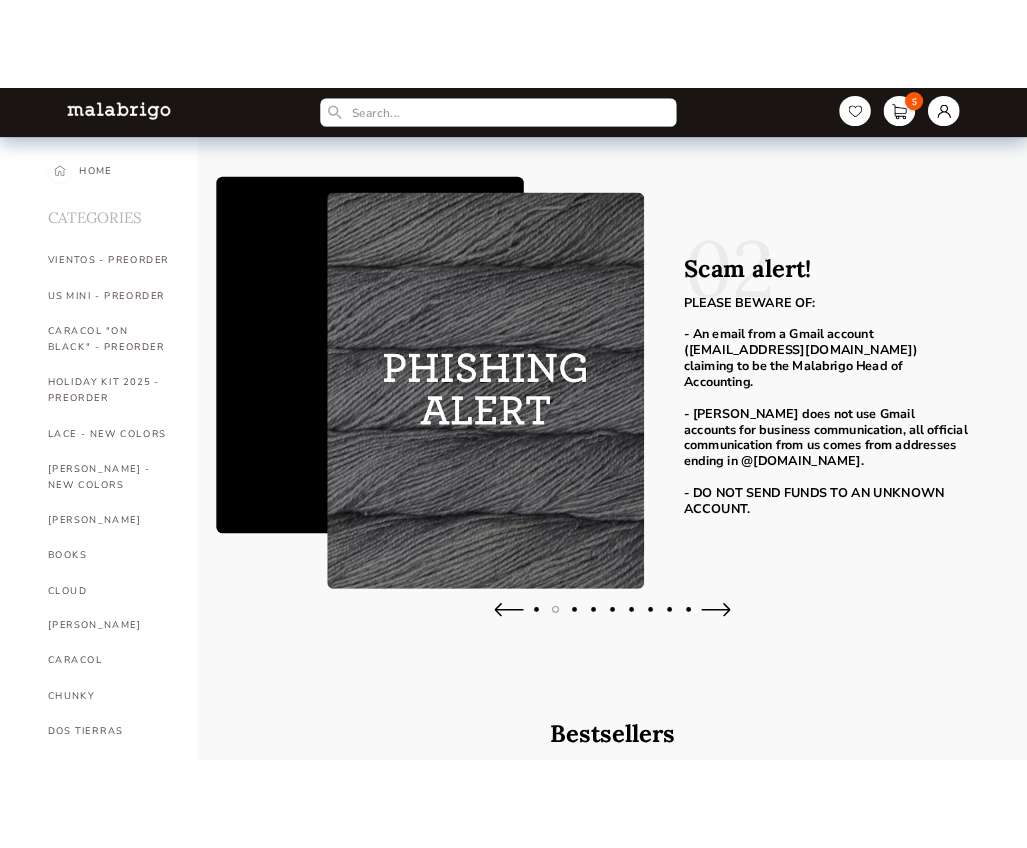 scroll, scrollTop: 0, scrollLeft: 0, axis: both 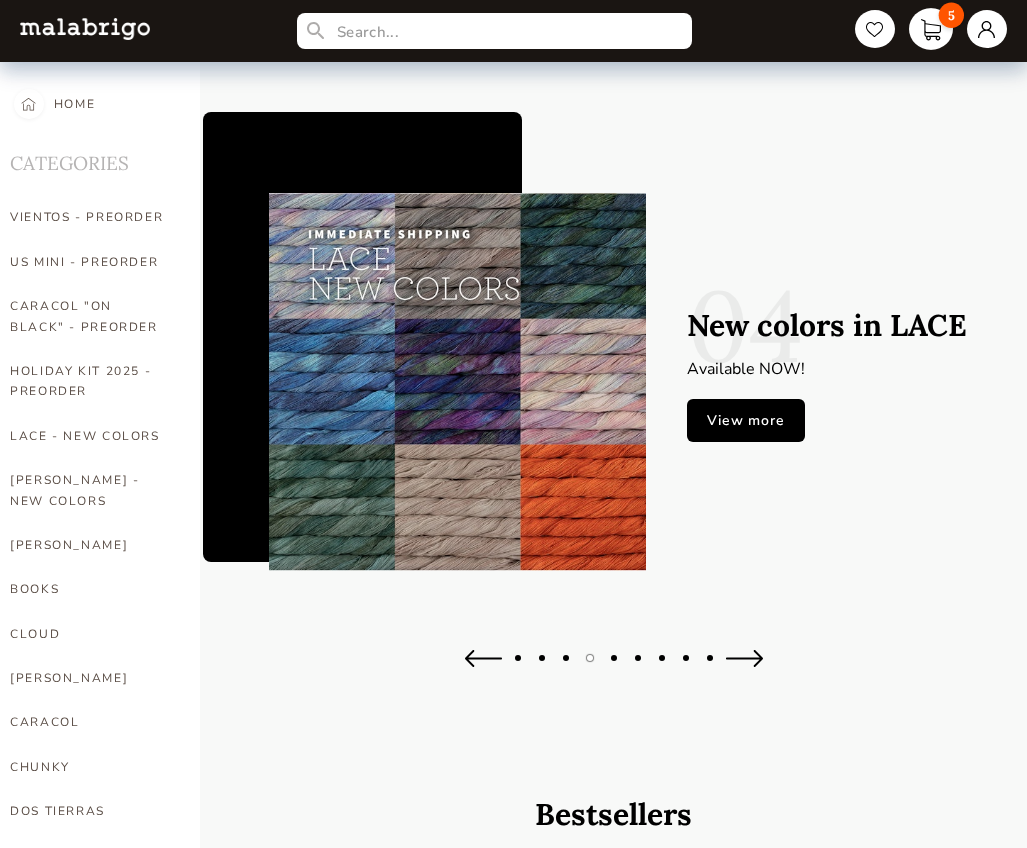 click on "5" at bounding box center (931, 29) 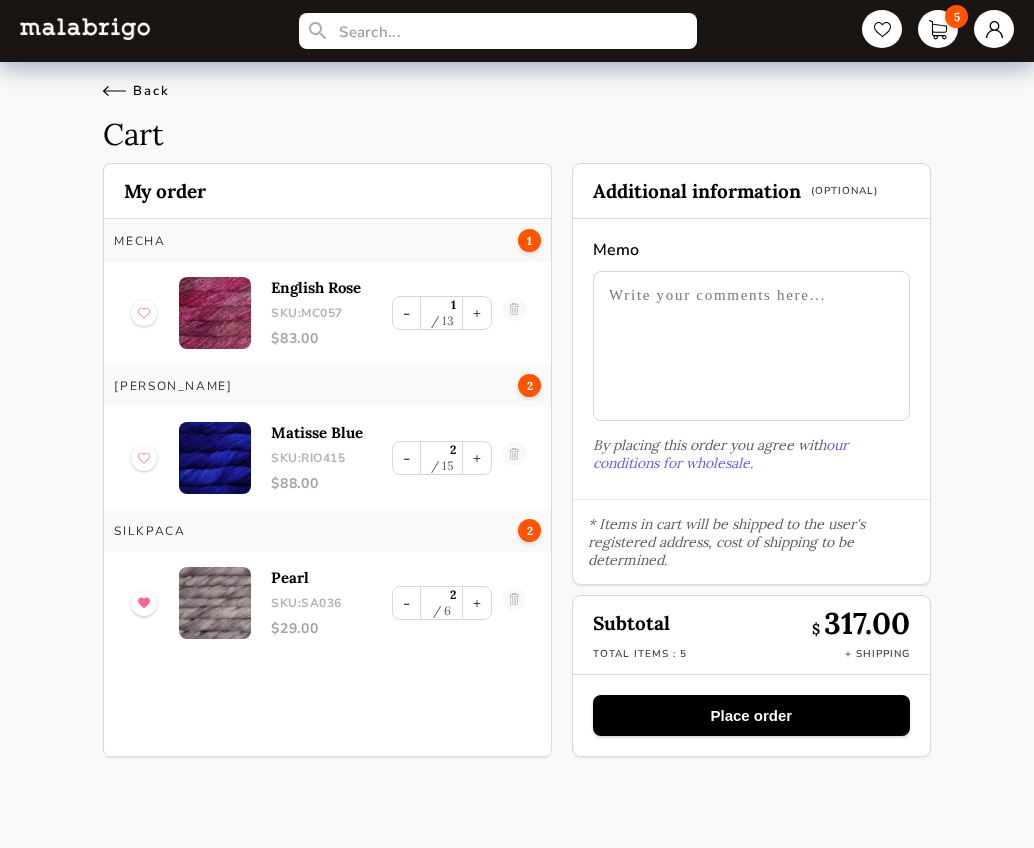 click on "Back" at bounding box center [136, 91] 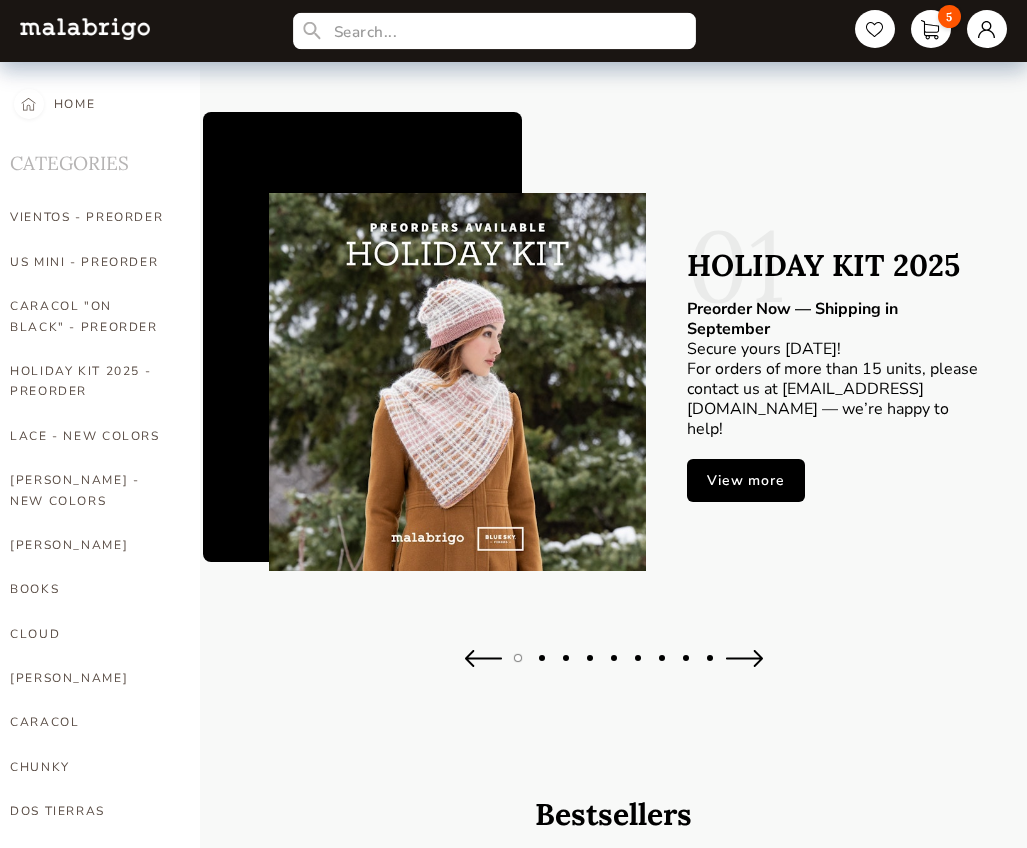 click at bounding box center [494, 31] 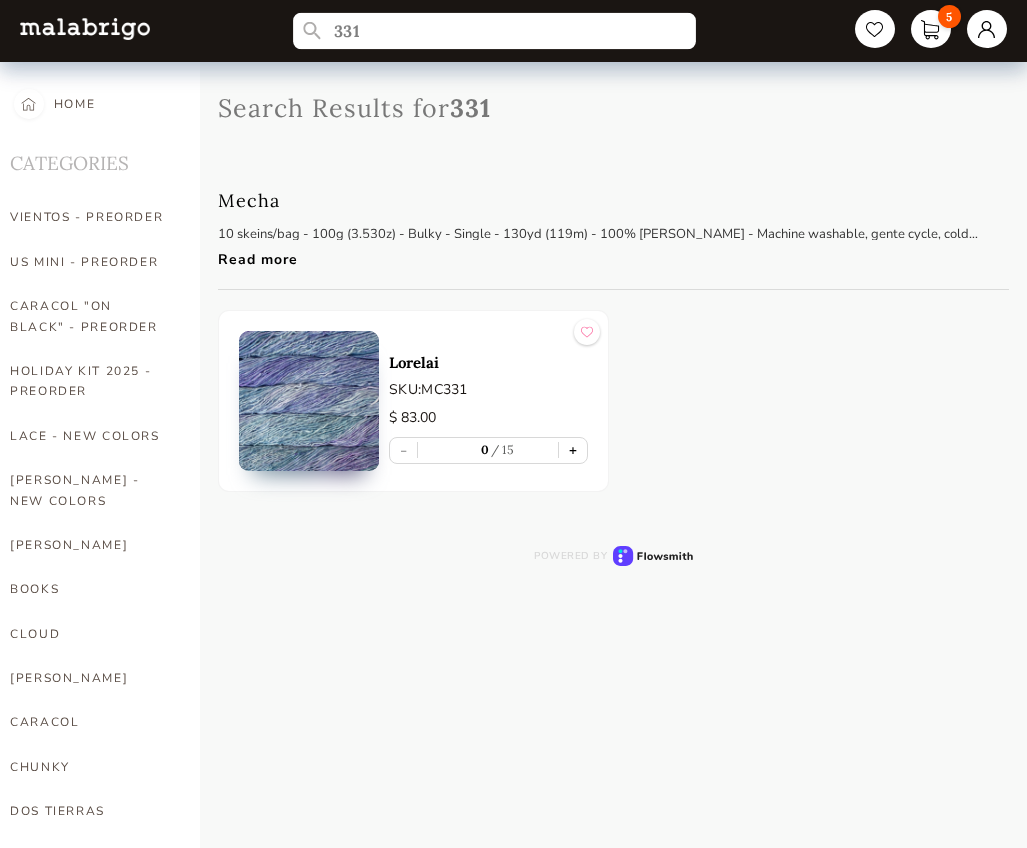 type on "331" 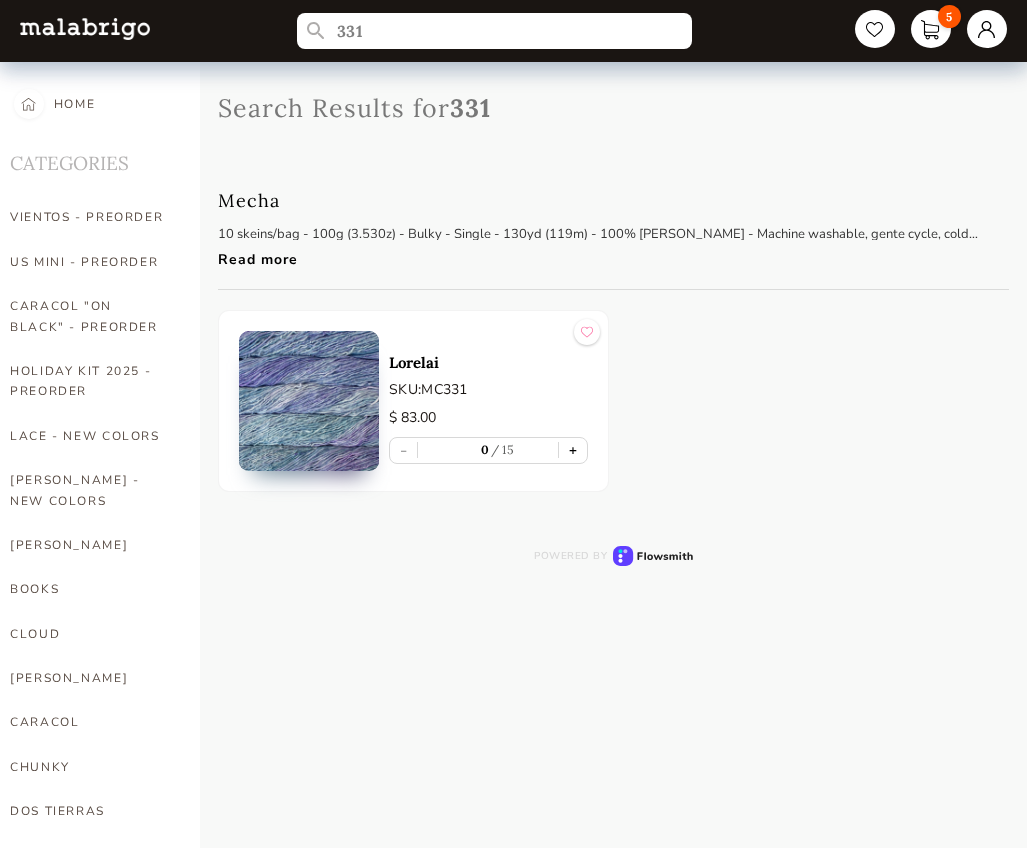 click on "+" at bounding box center (573, 450) 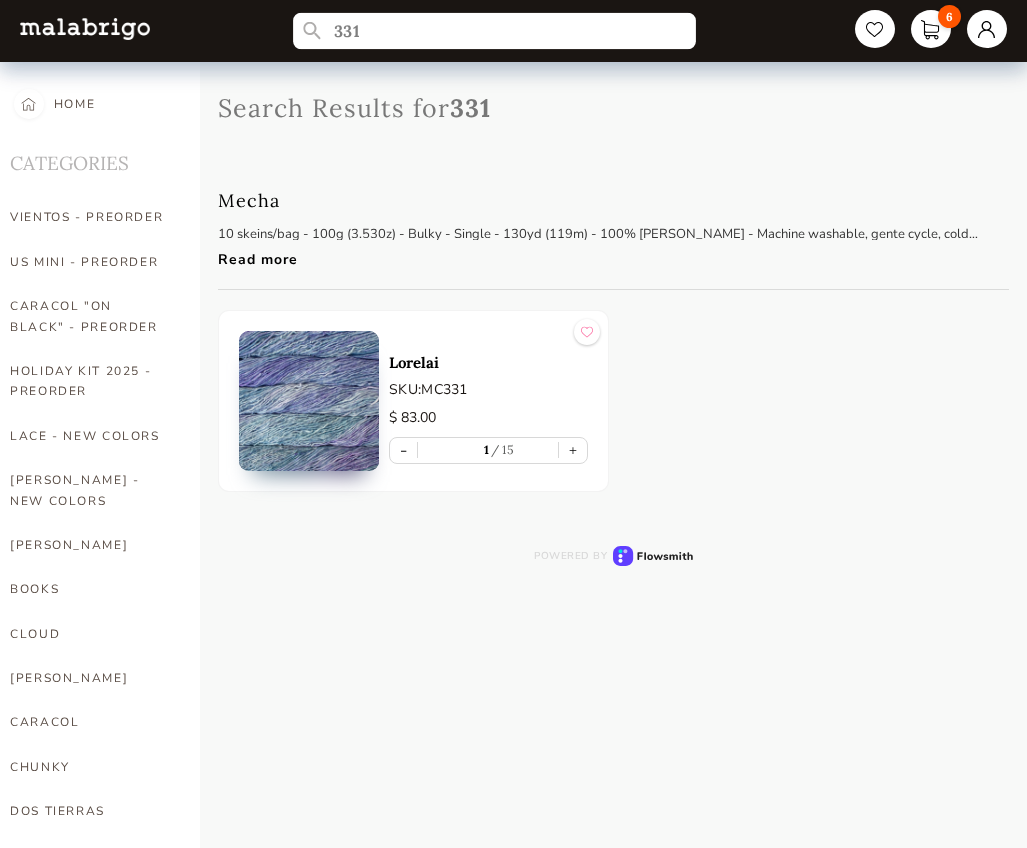 drag, startPoint x: 381, startPoint y: 34, endPoint x: 316, endPoint y: 32, distance: 65.03076 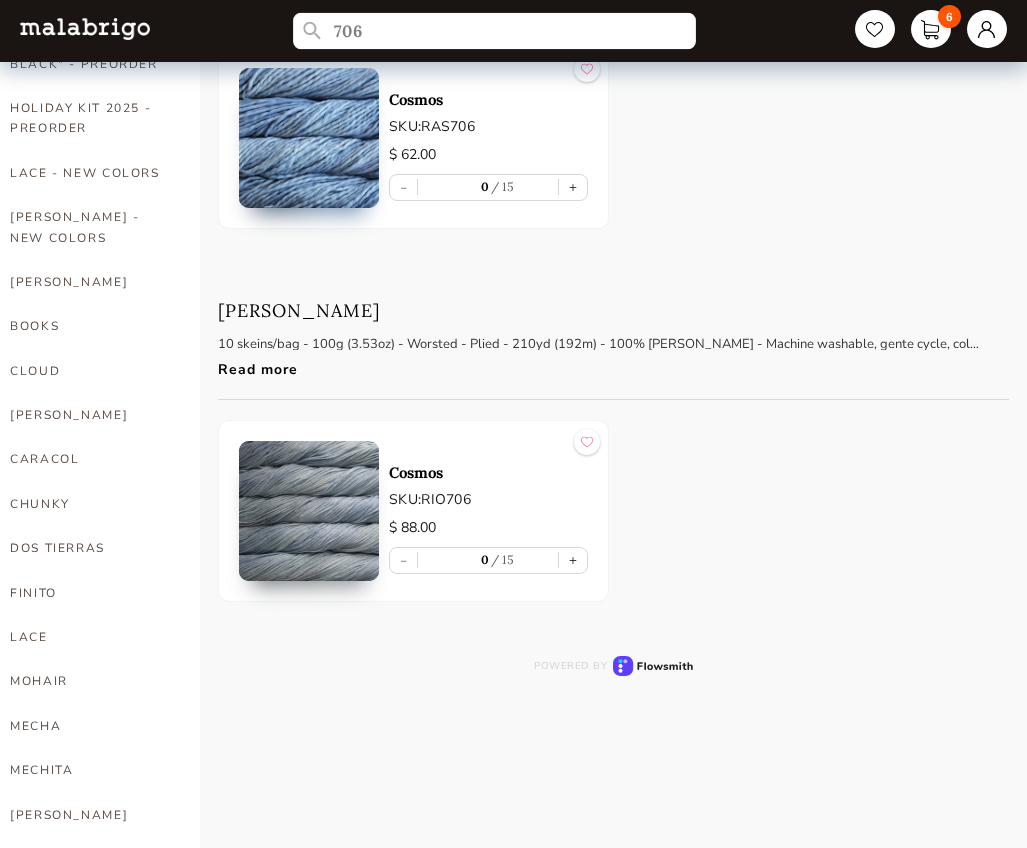 scroll, scrollTop: 267, scrollLeft: 0, axis: vertical 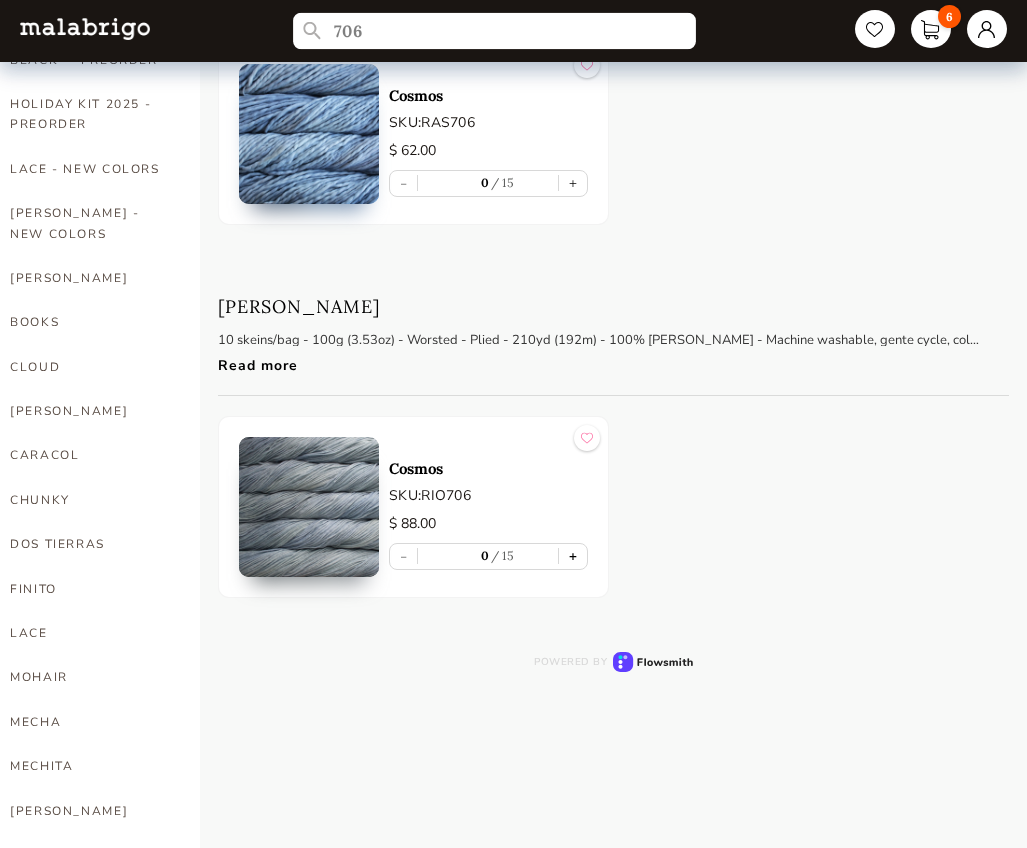 type on "706" 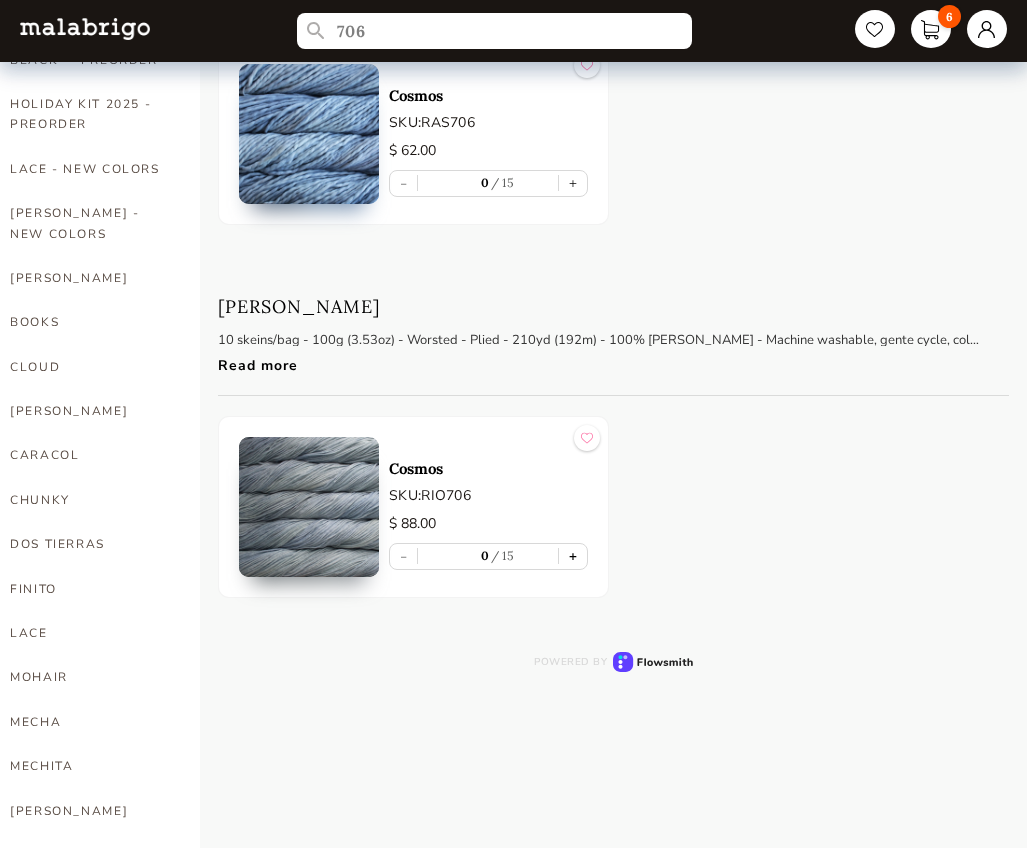 click on "+" at bounding box center (573, 556) 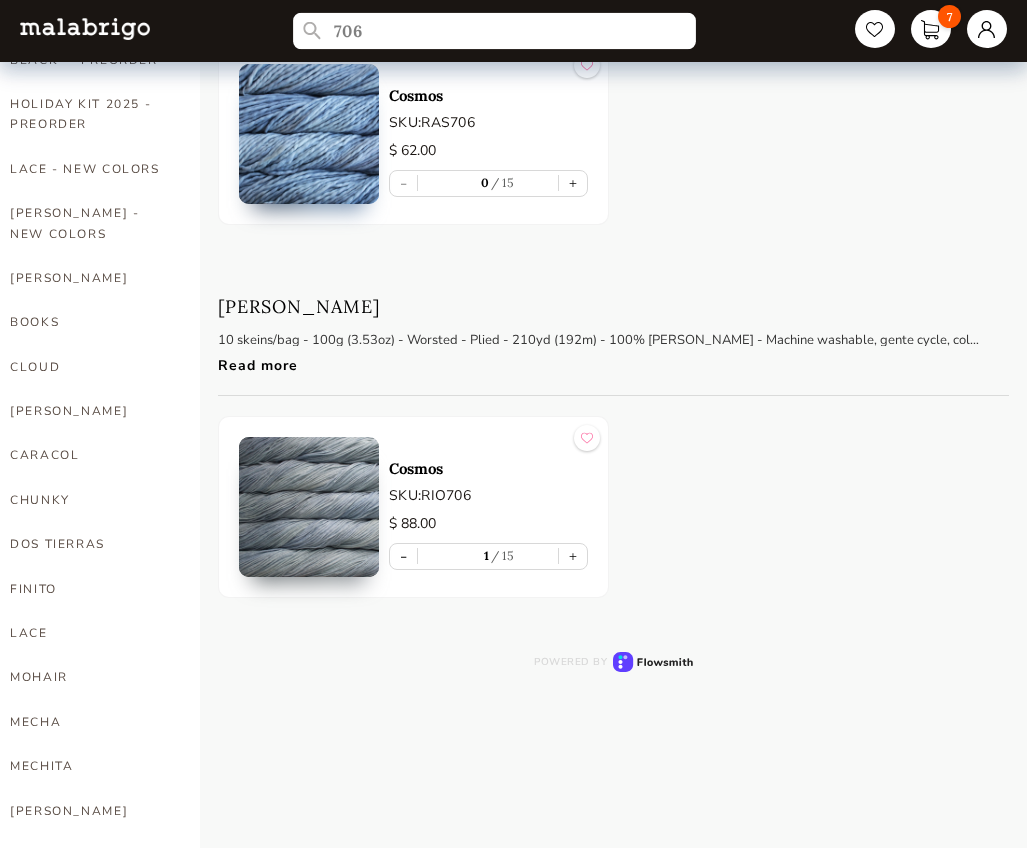 drag, startPoint x: 379, startPoint y: 32, endPoint x: 332, endPoint y: 30, distance: 47.042534 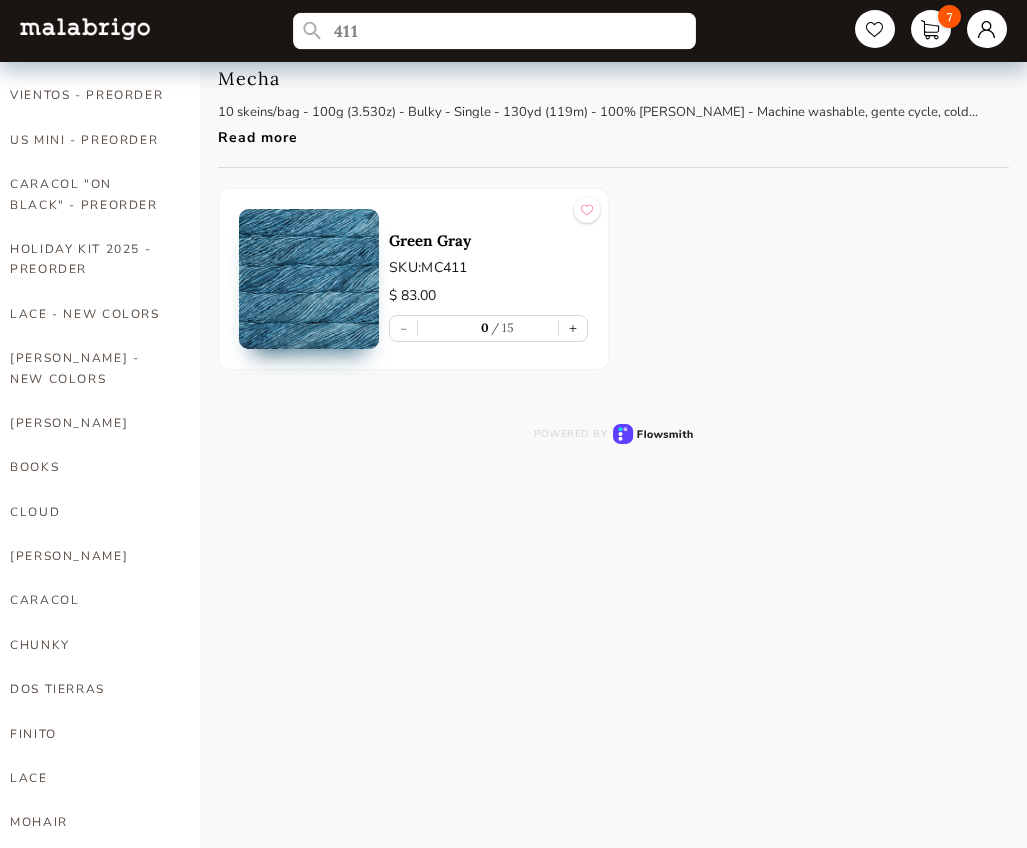 scroll, scrollTop: 113, scrollLeft: 0, axis: vertical 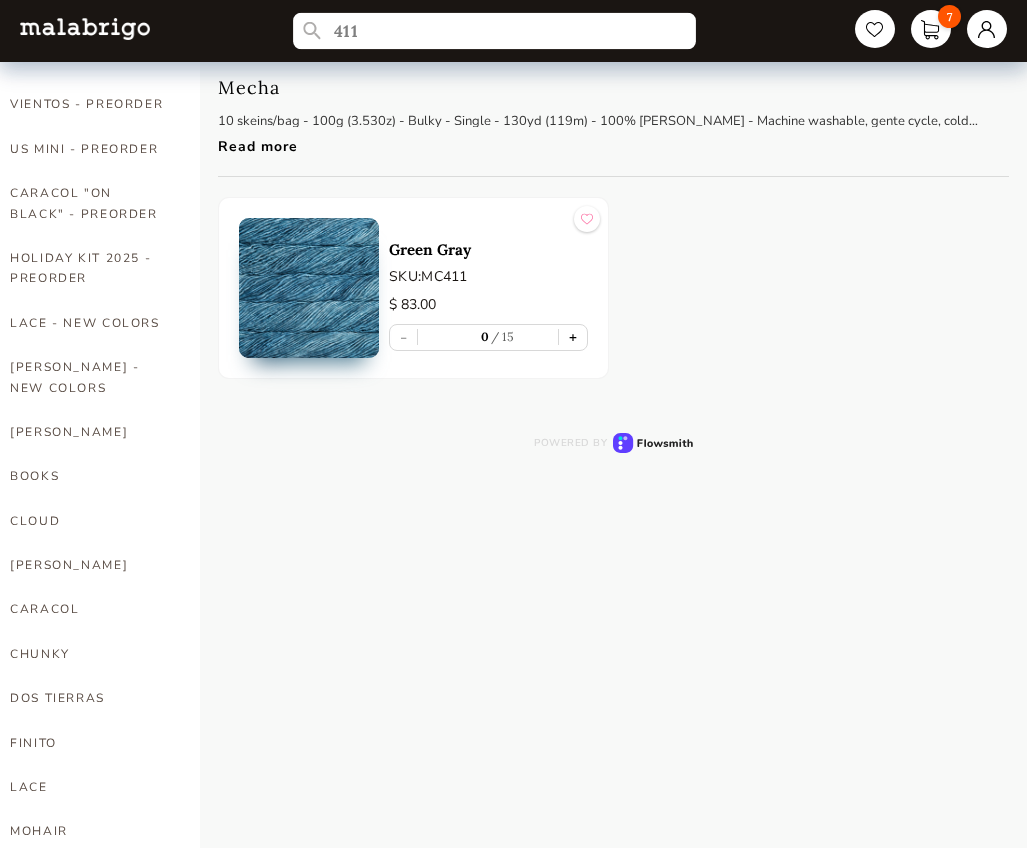 type on "411" 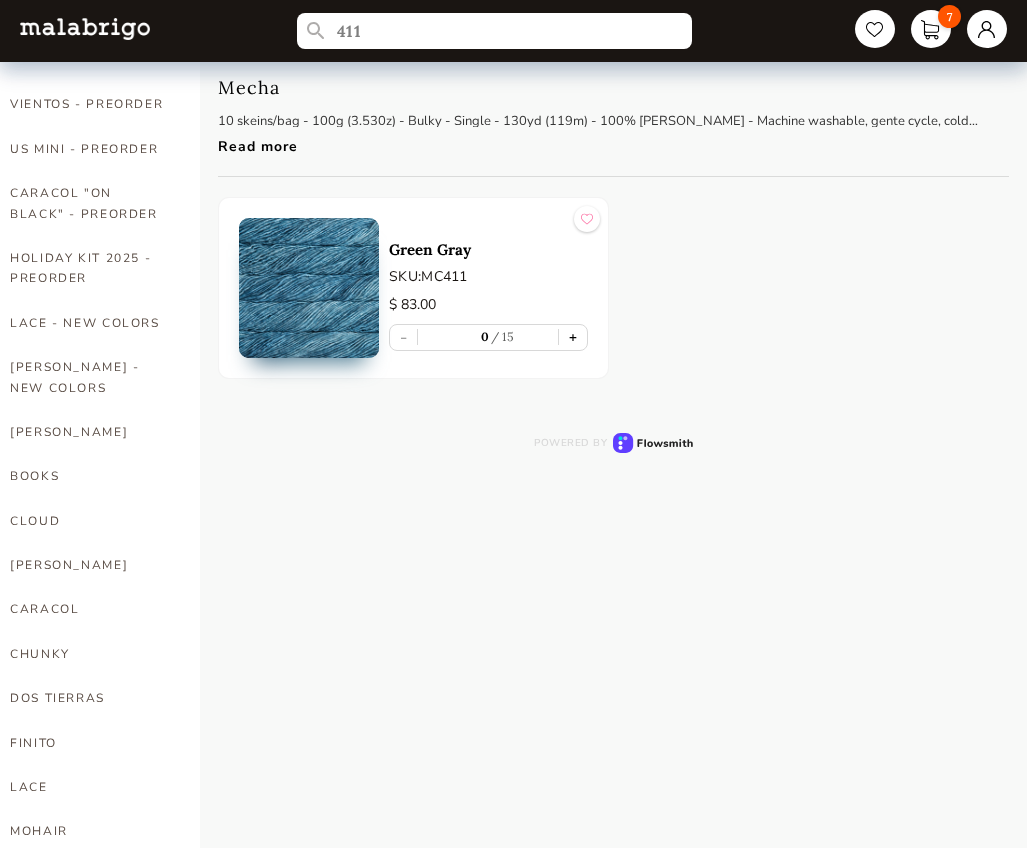 click on "+" at bounding box center (573, 337) 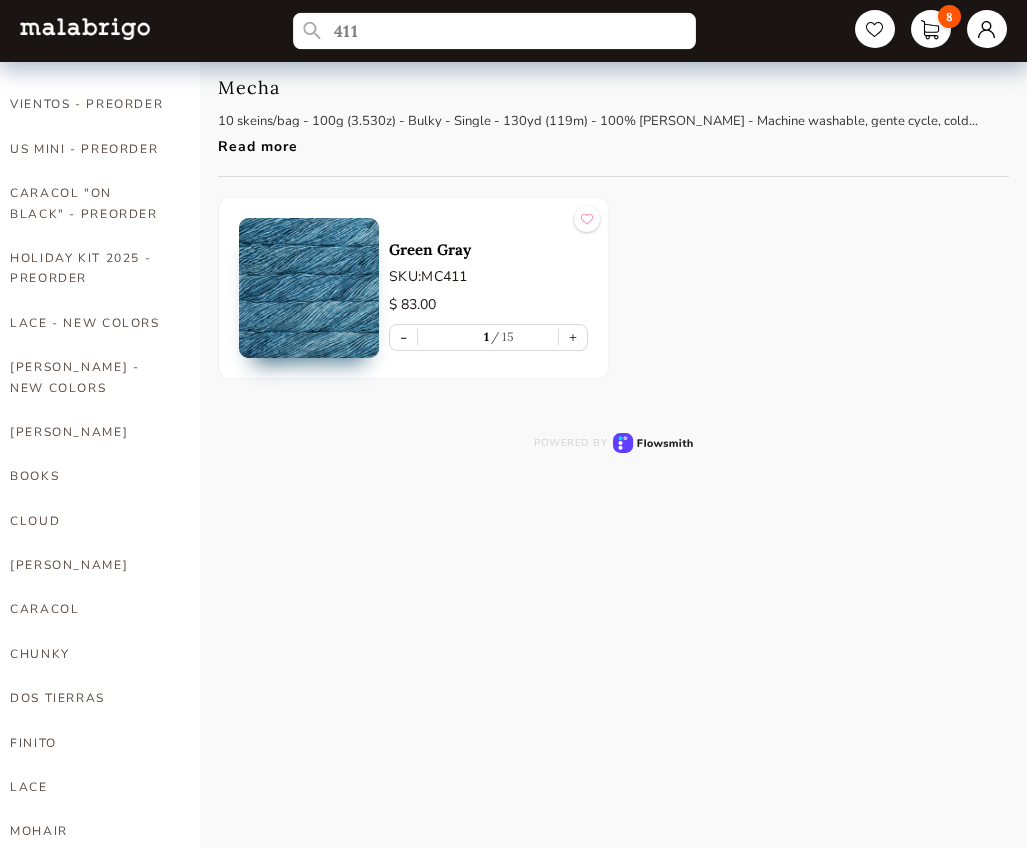 drag, startPoint x: 364, startPoint y: 32, endPoint x: 328, endPoint y: 32, distance: 36 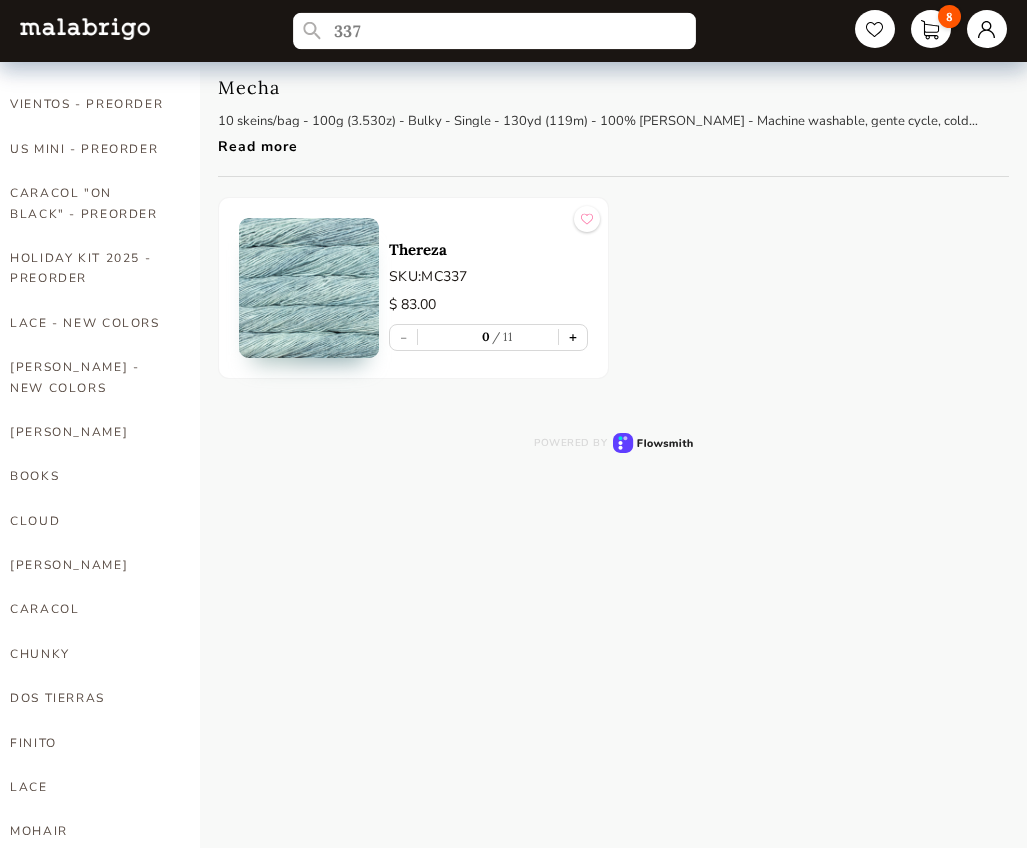 type on "337" 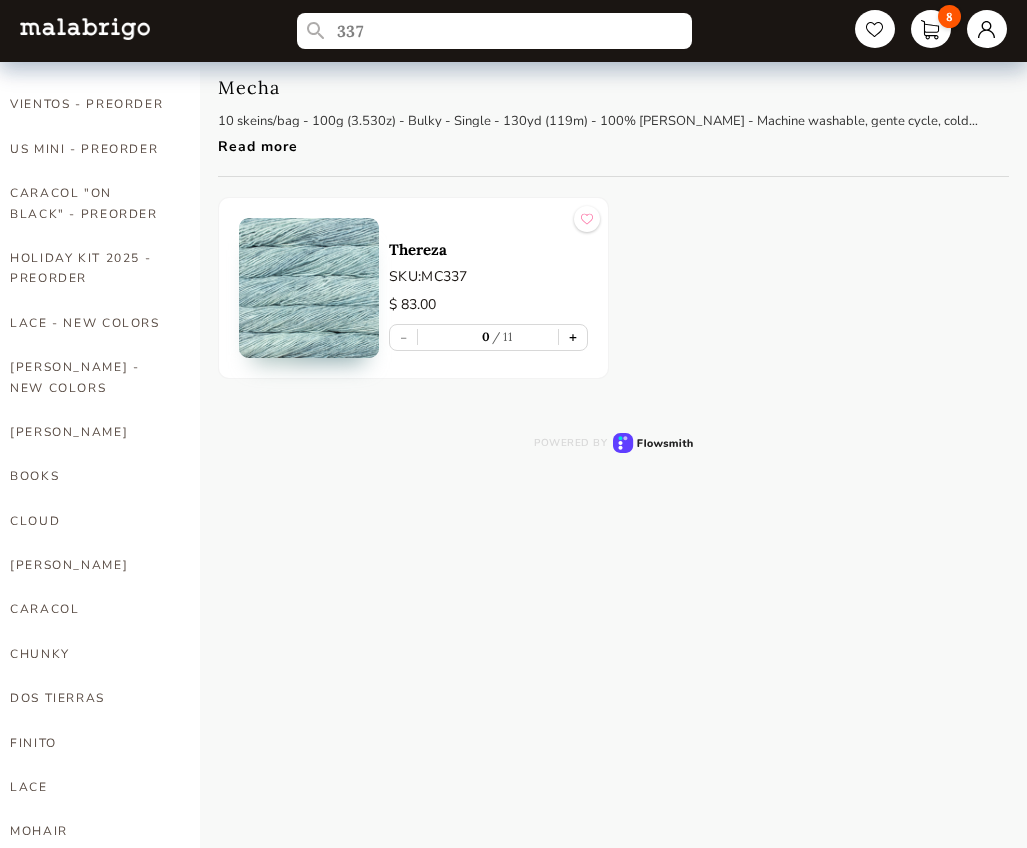 click on "+" at bounding box center (573, 337) 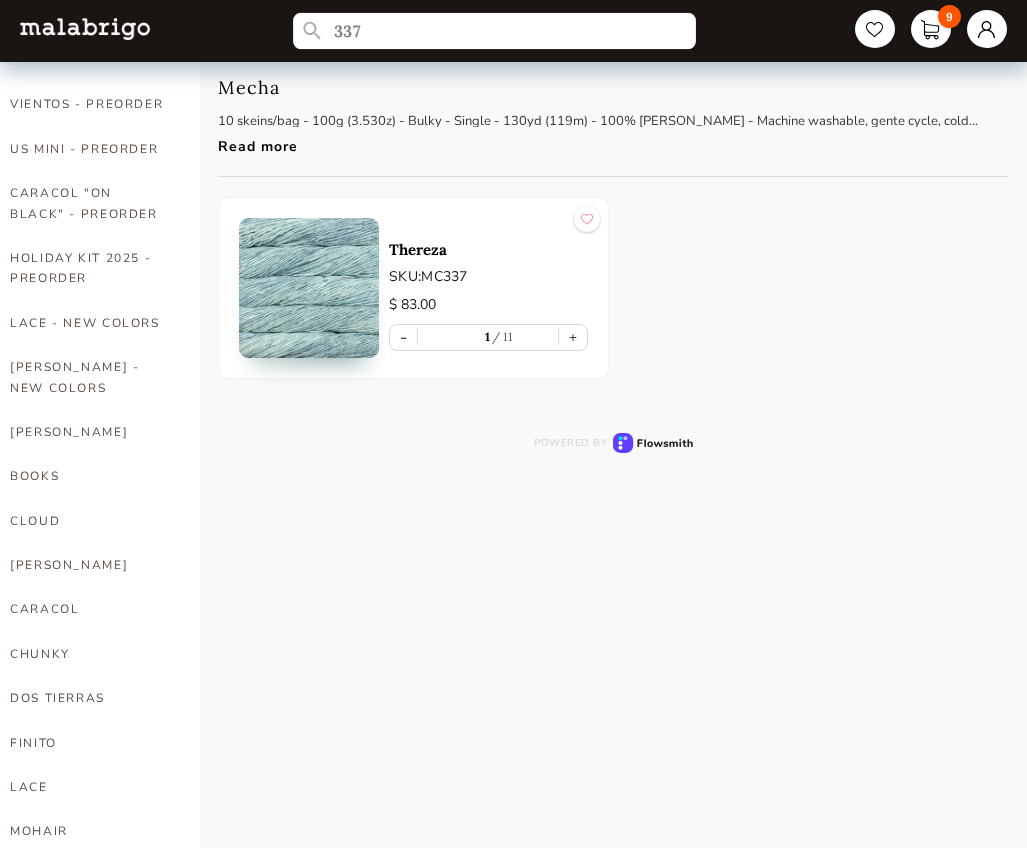 drag, startPoint x: 368, startPoint y: 30, endPoint x: 331, endPoint y: 30, distance: 37 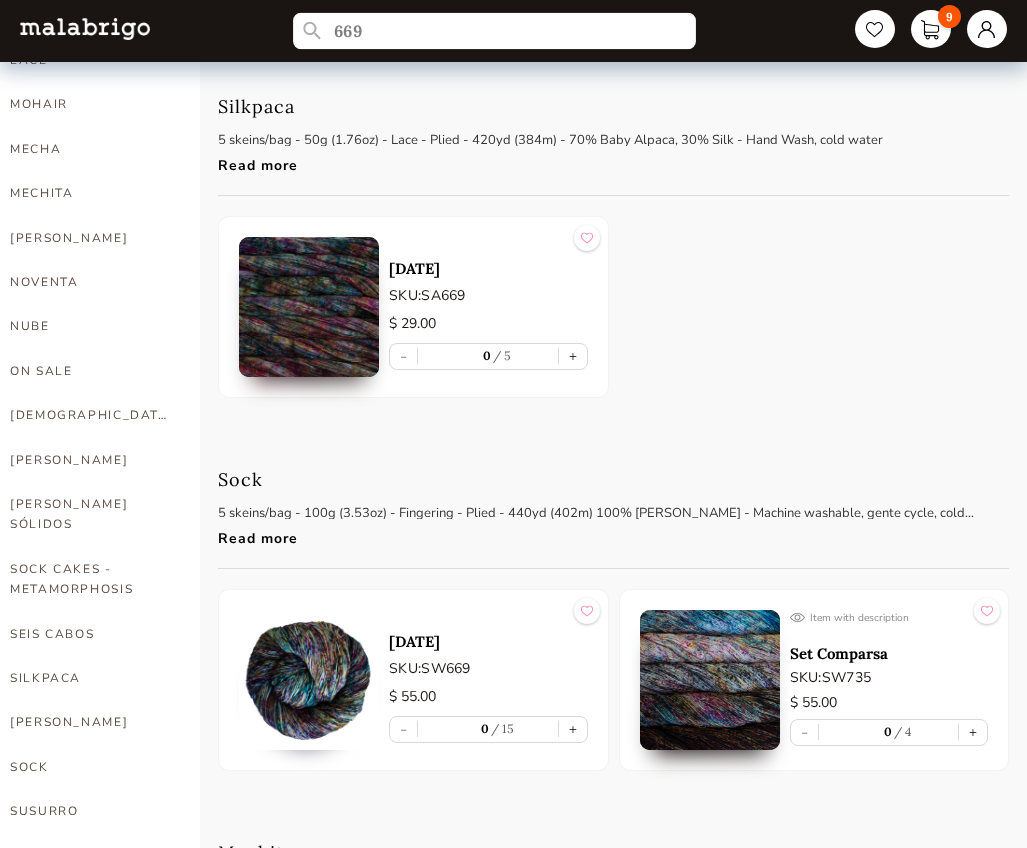 scroll, scrollTop: 842, scrollLeft: 0, axis: vertical 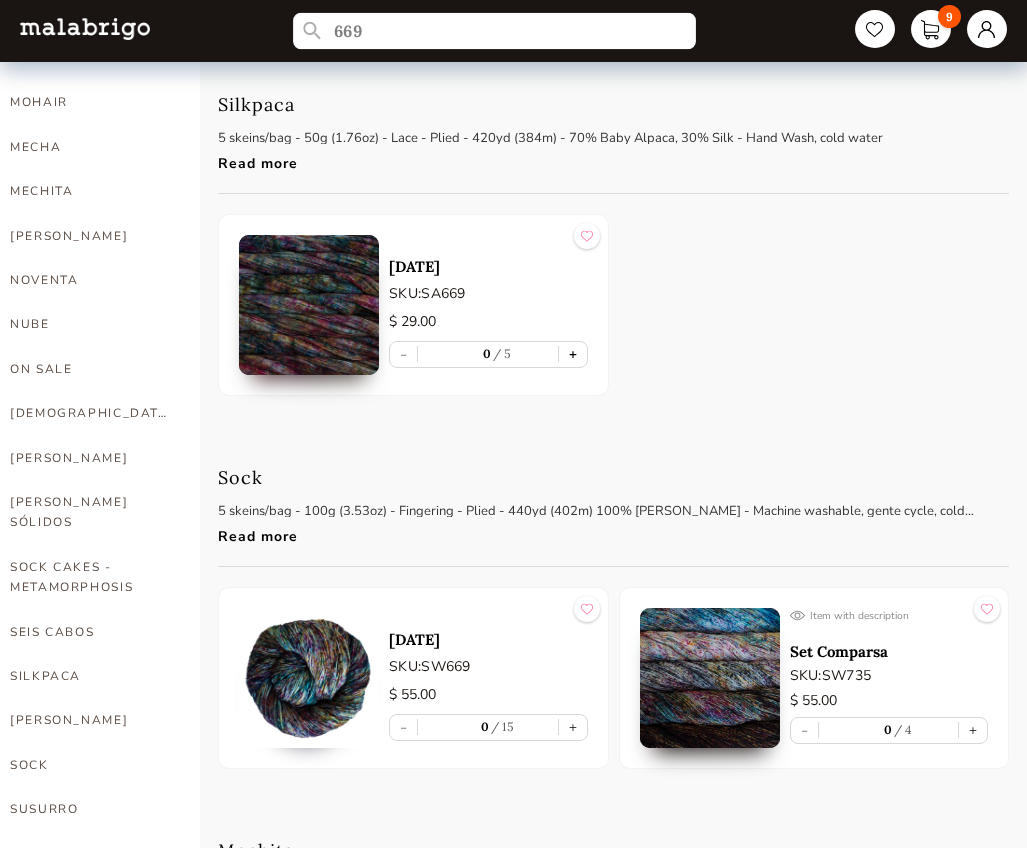 type on "669" 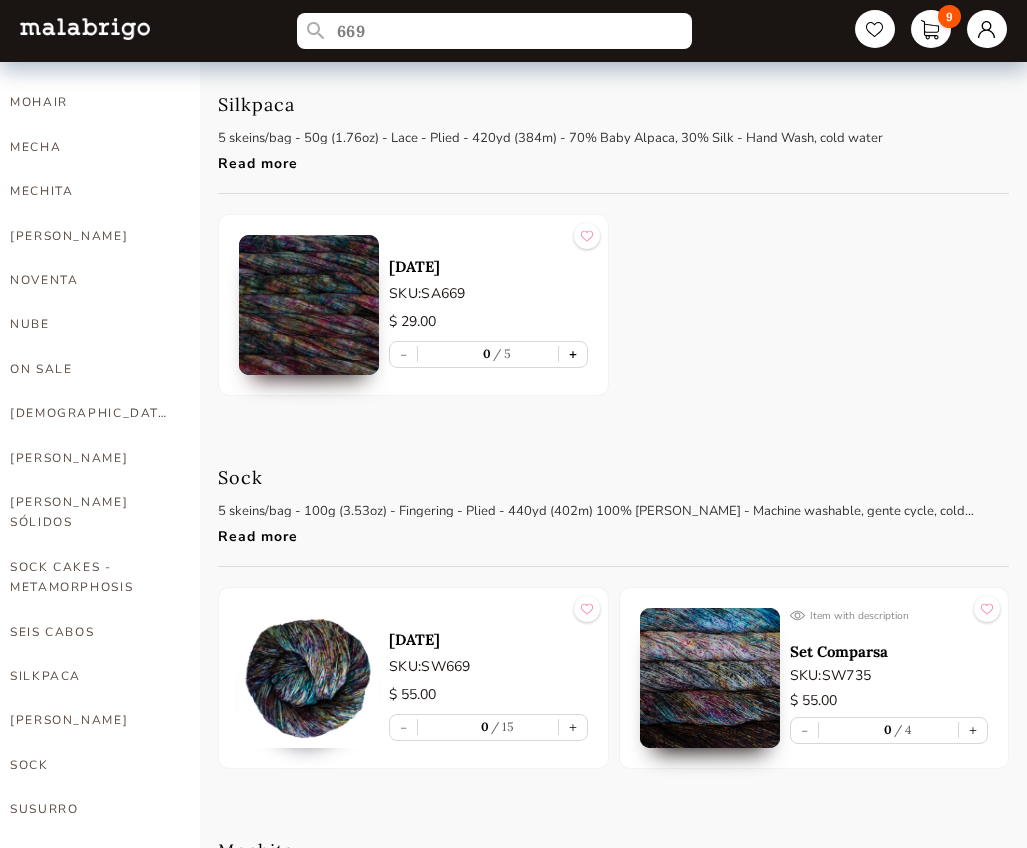 click on "+" at bounding box center [573, 354] 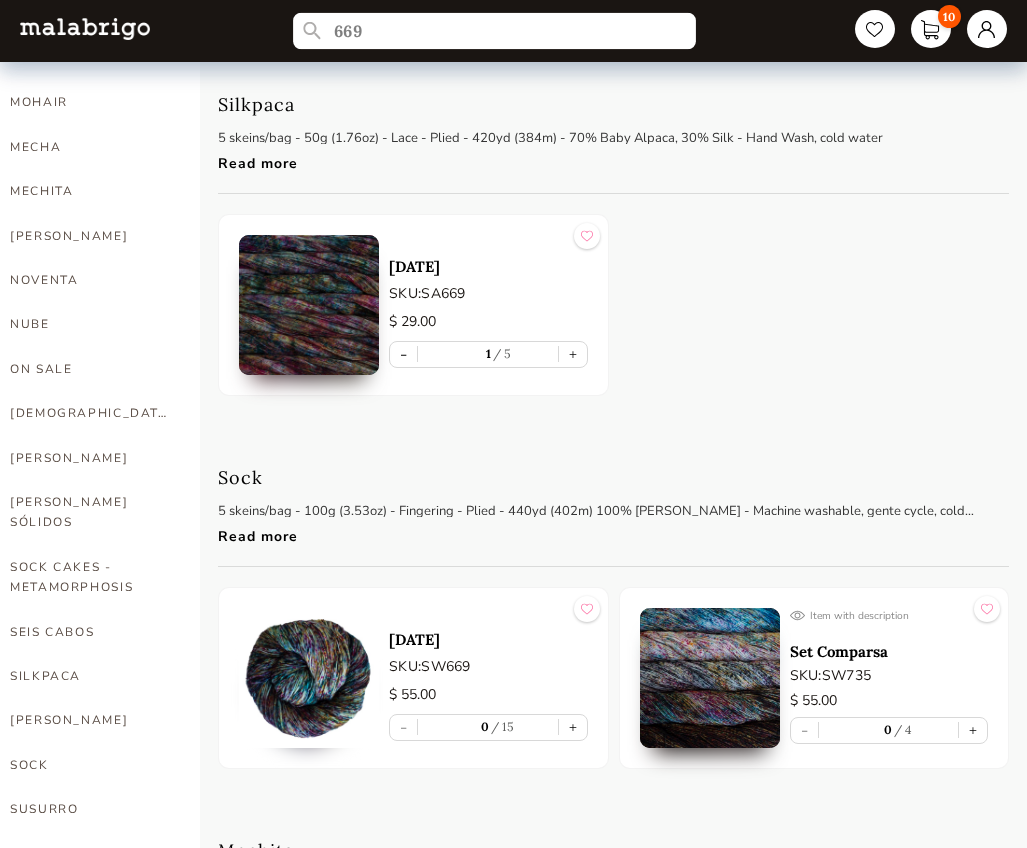 drag, startPoint x: 391, startPoint y: 24, endPoint x: 332, endPoint y: 37, distance: 60.41523 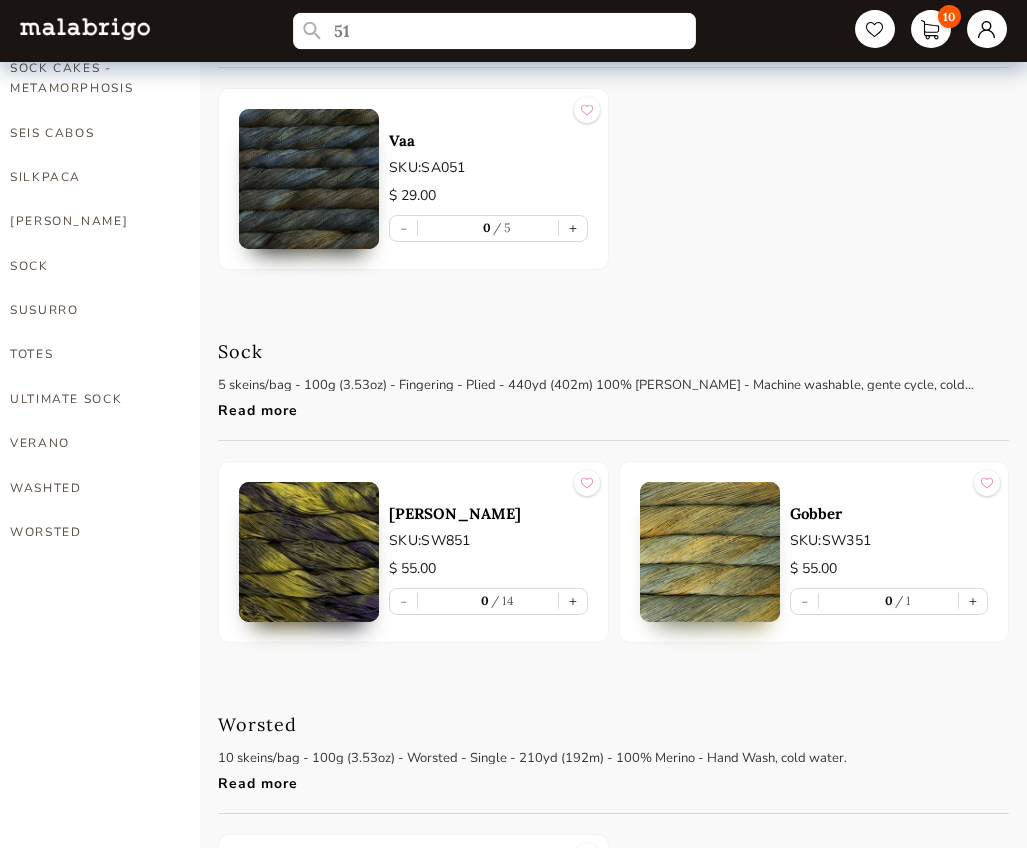 scroll, scrollTop: 1293, scrollLeft: 0, axis: vertical 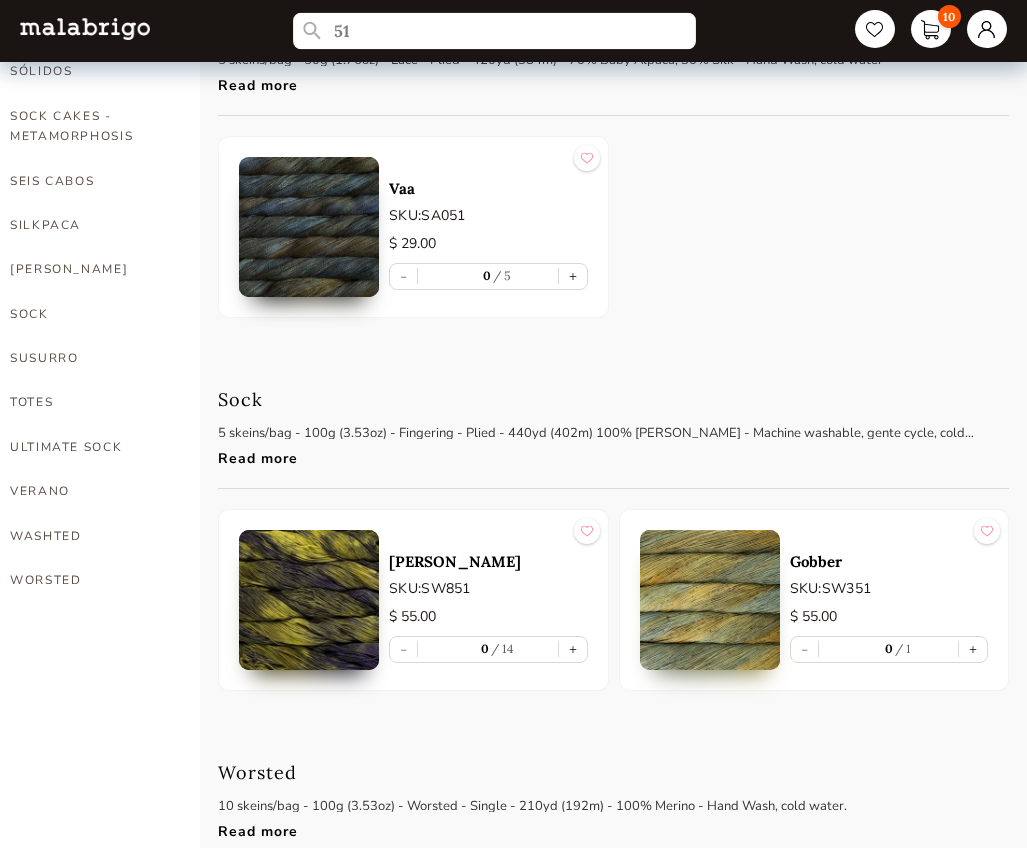drag, startPoint x: 372, startPoint y: 37, endPoint x: 326, endPoint y: 29, distance: 46.69047 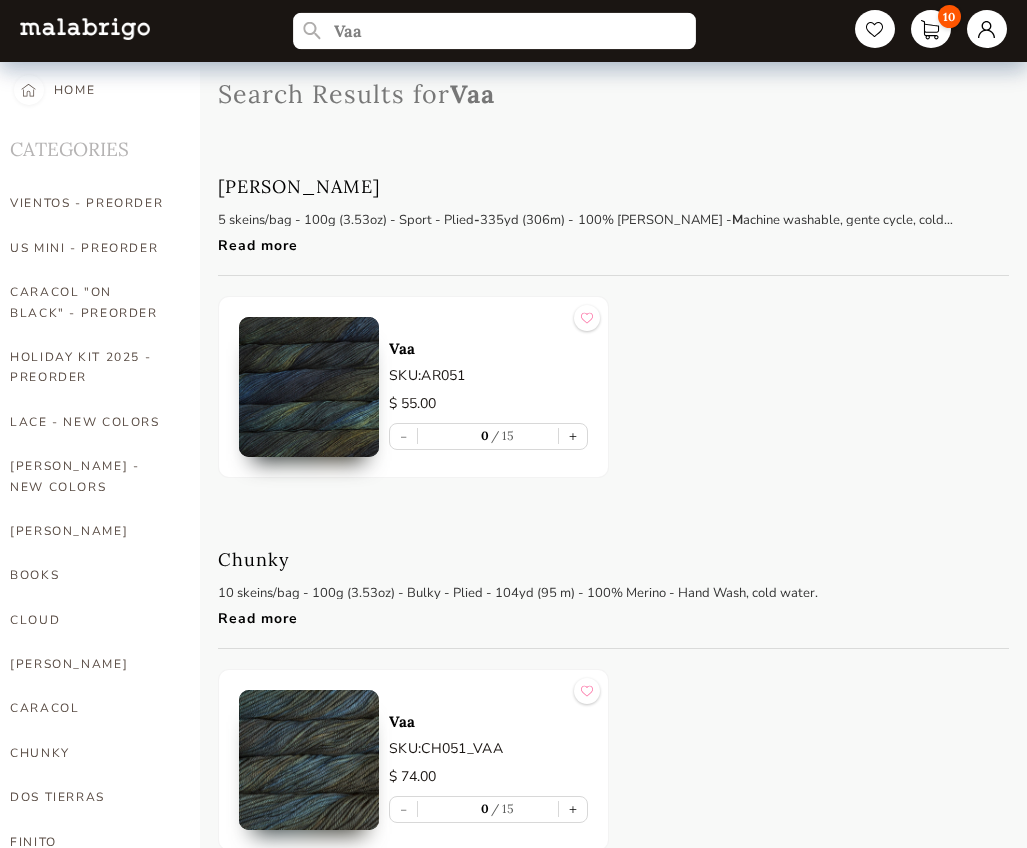 scroll, scrollTop: 0, scrollLeft: 0, axis: both 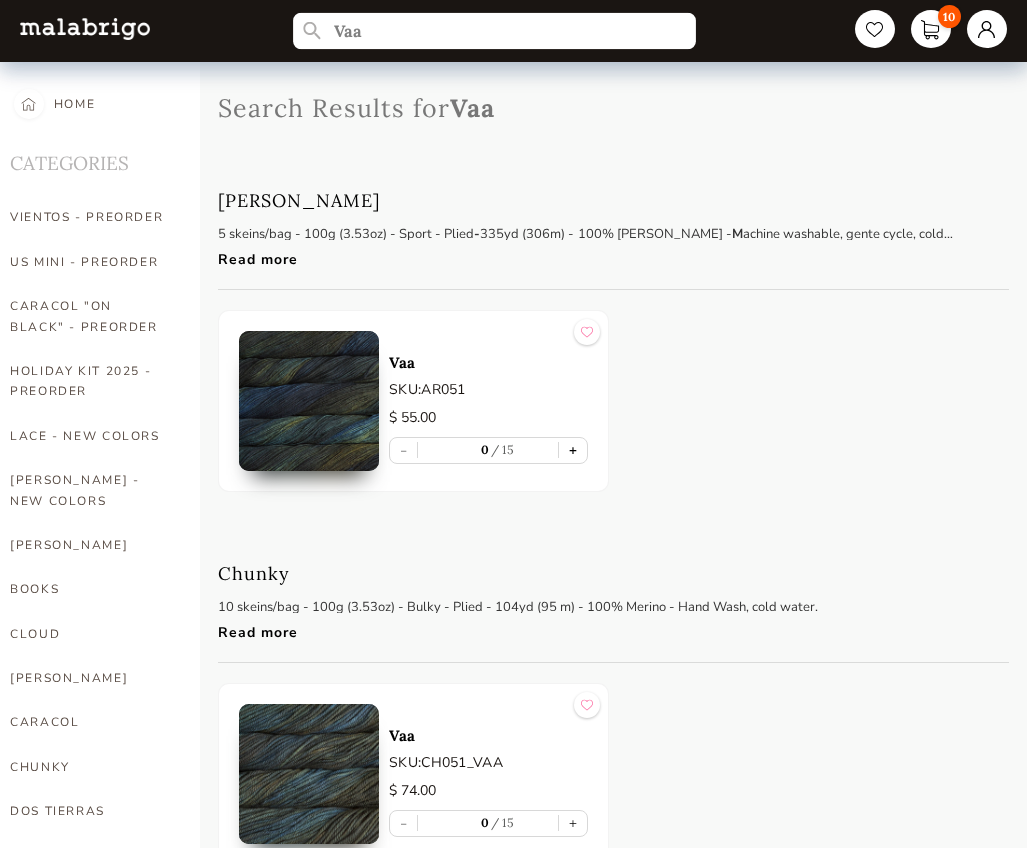 type on "Vaa" 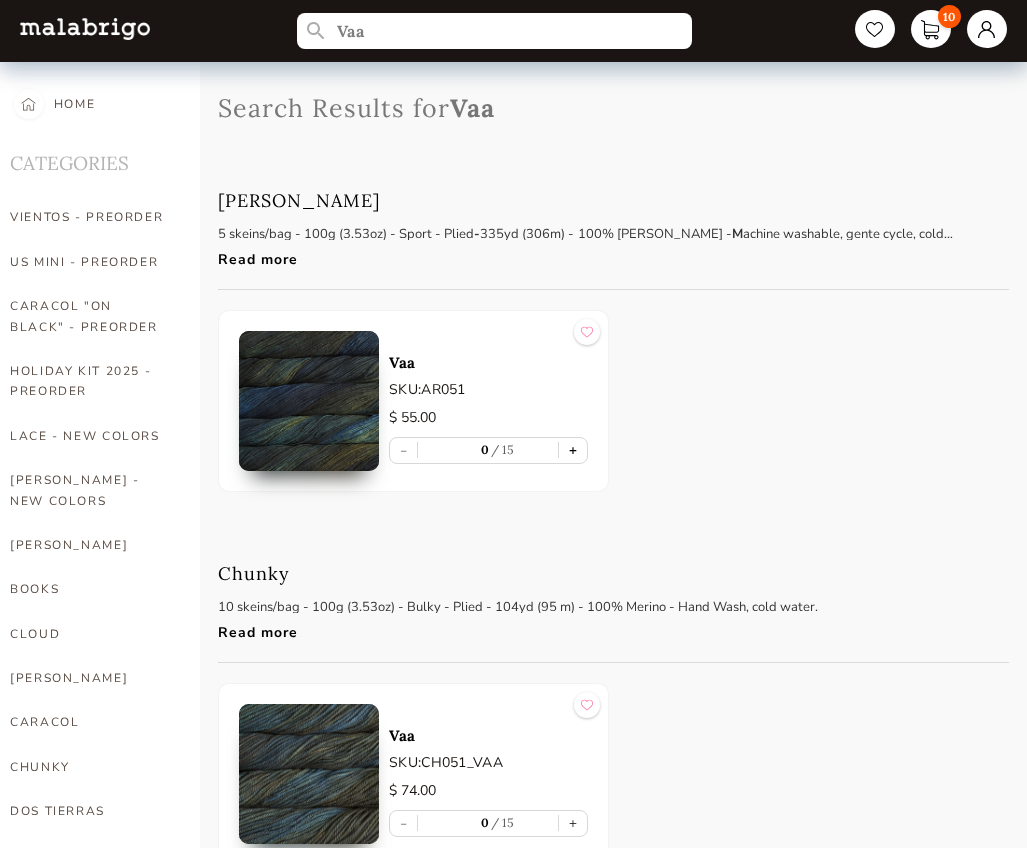 click on "+" at bounding box center (573, 450) 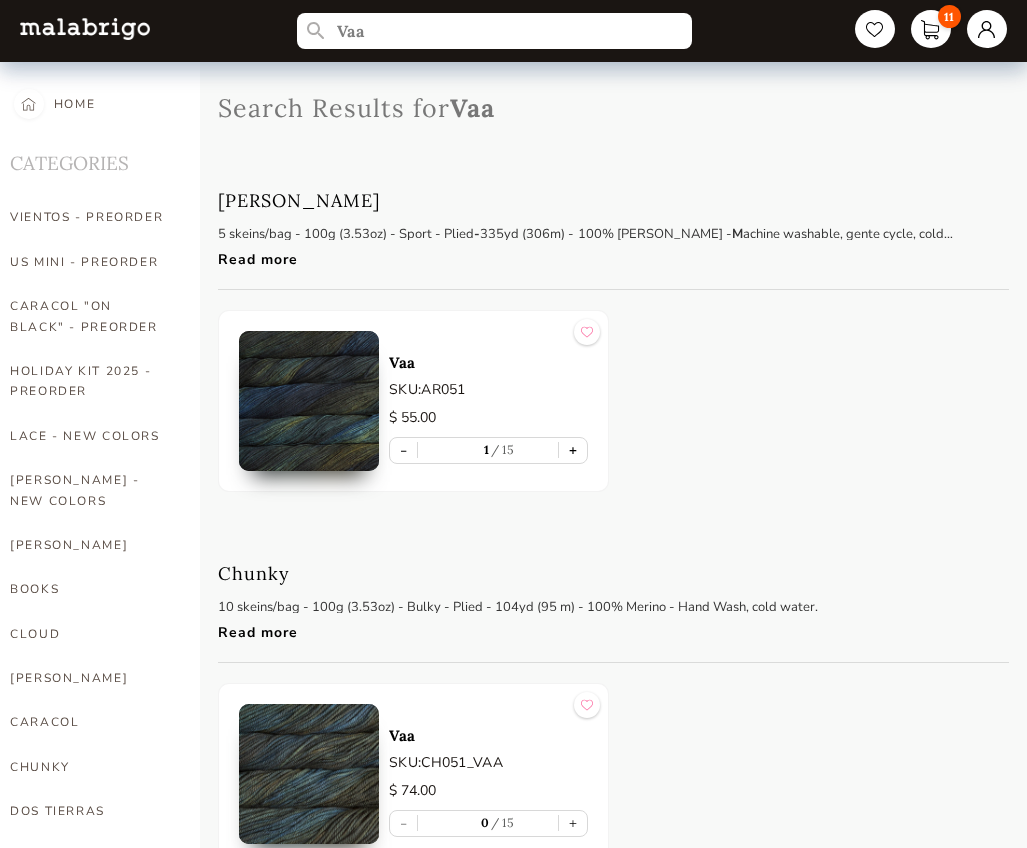 click on "+" at bounding box center (573, 450) 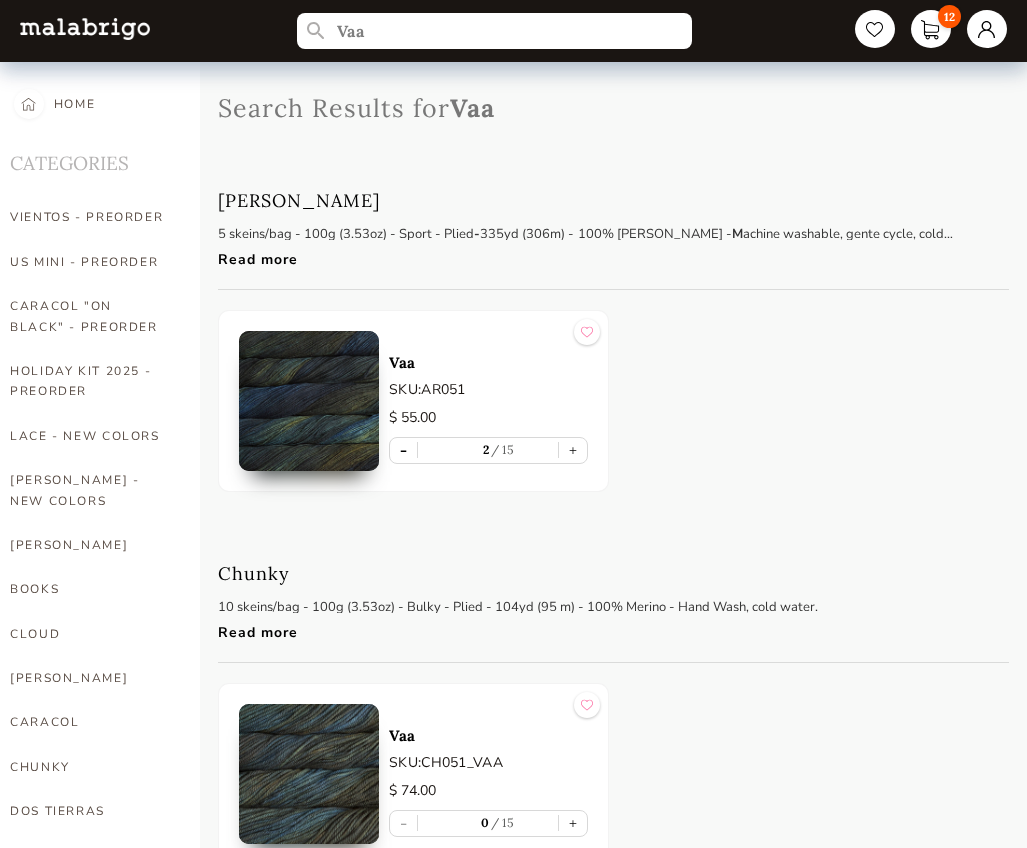 click on "-" at bounding box center (403, 450) 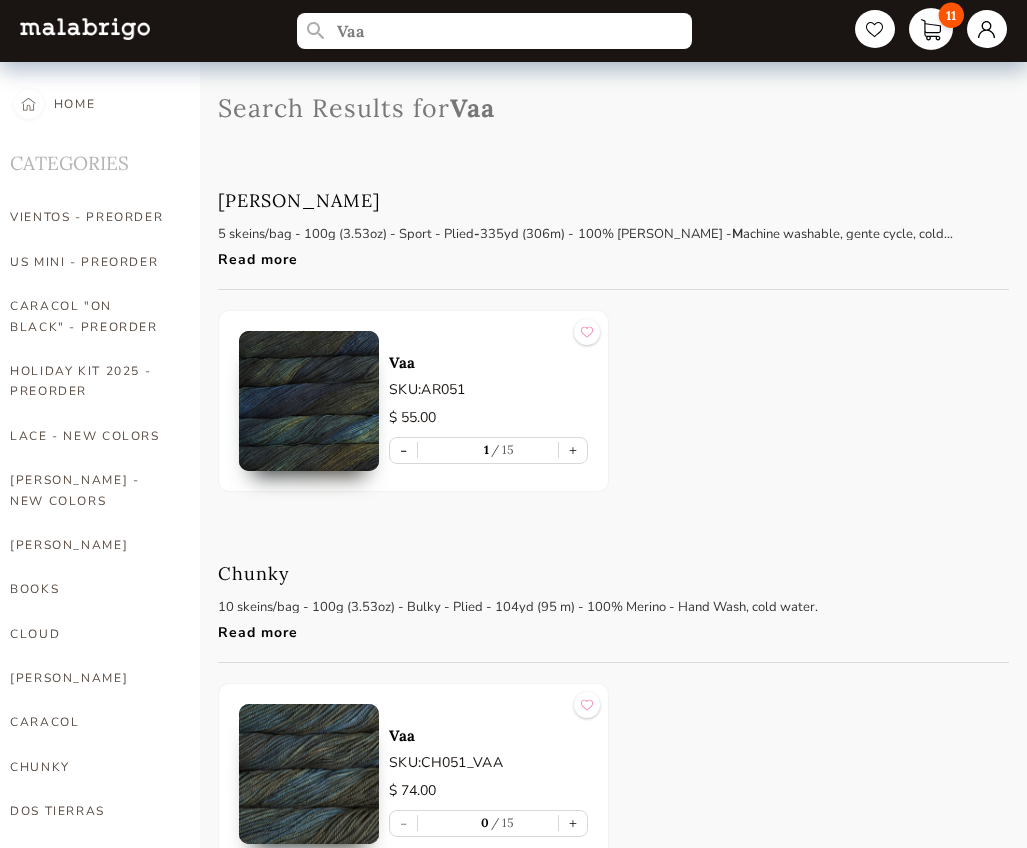 click on "11" at bounding box center (931, 29) 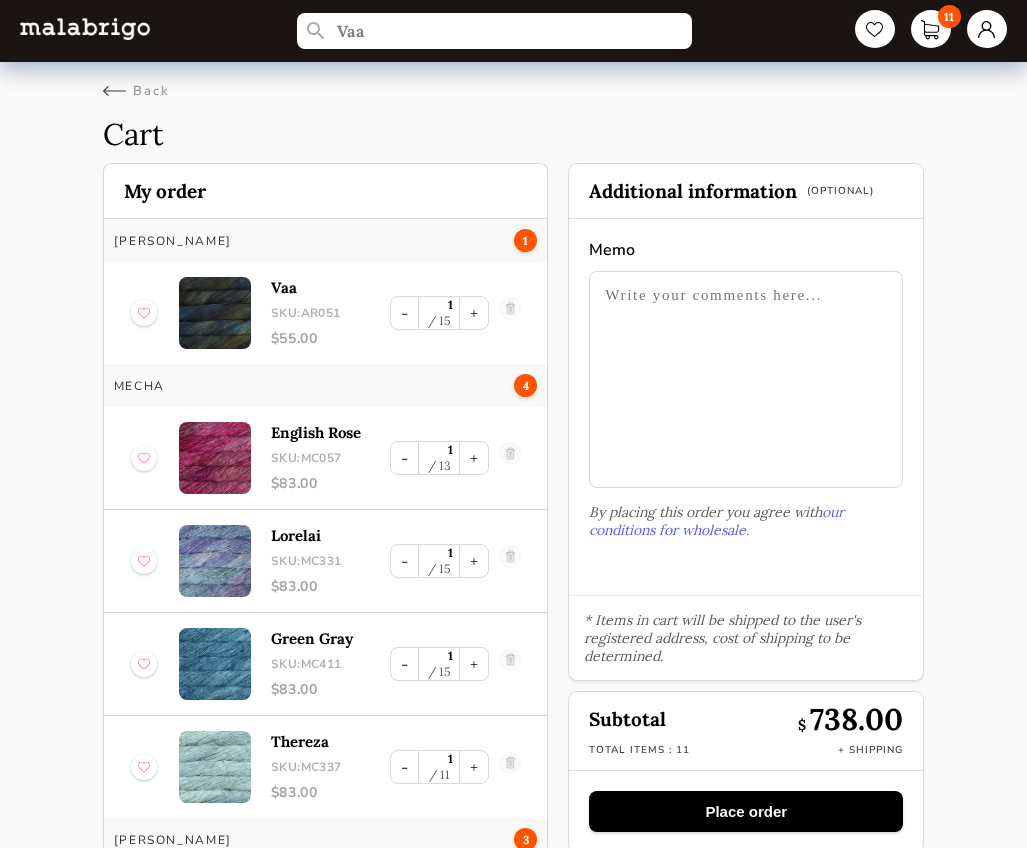scroll, scrollTop: 25, scrollLeft: 0, axis: vertical 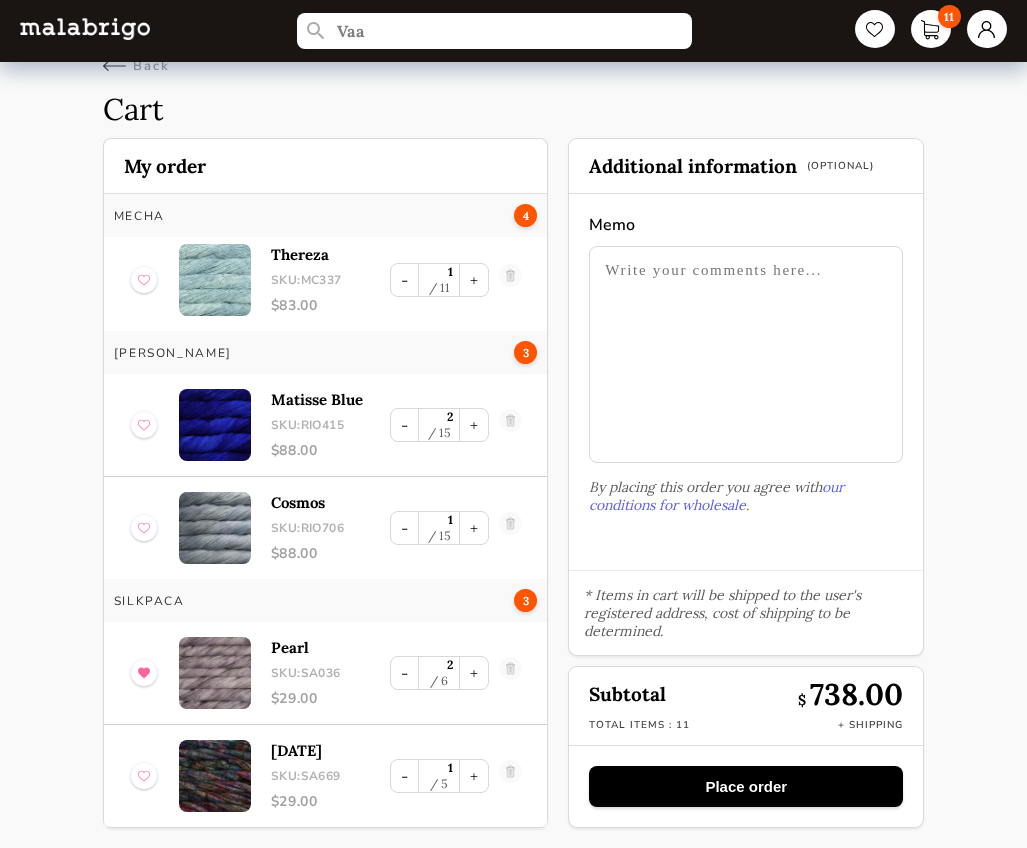 click on "Place order" at bounding box center (746, 786) 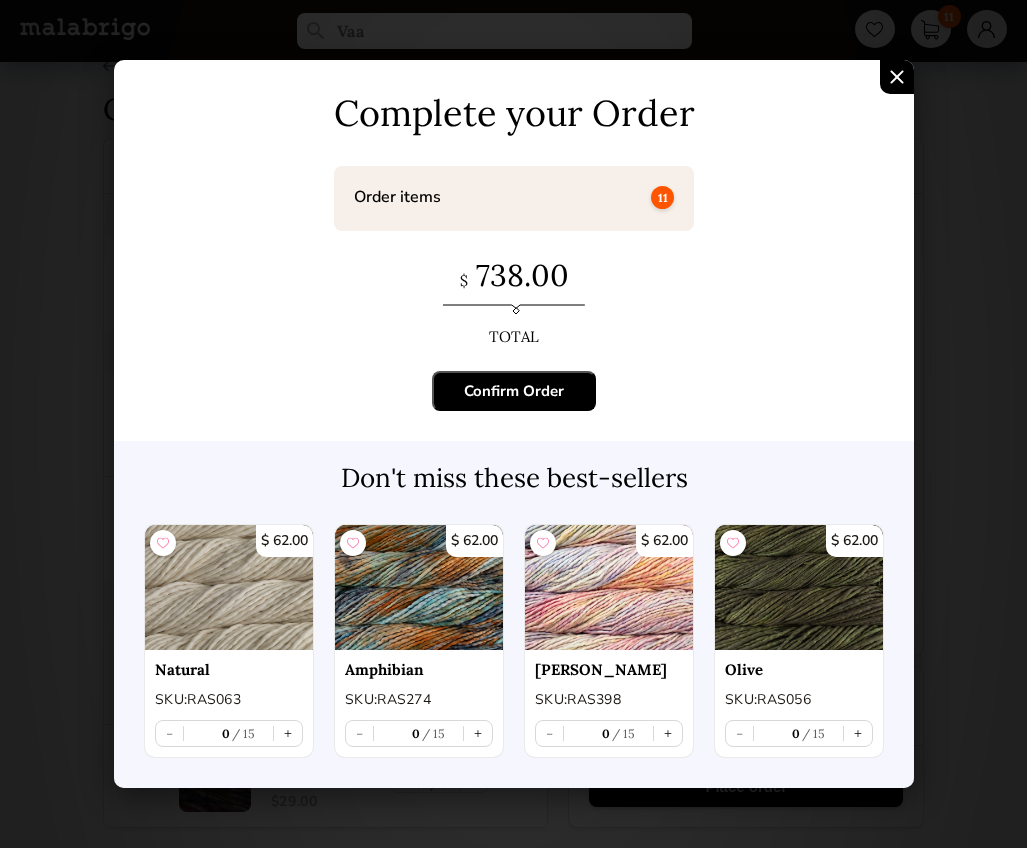 click on "Confirm Order" at bounding box center [514, 391] 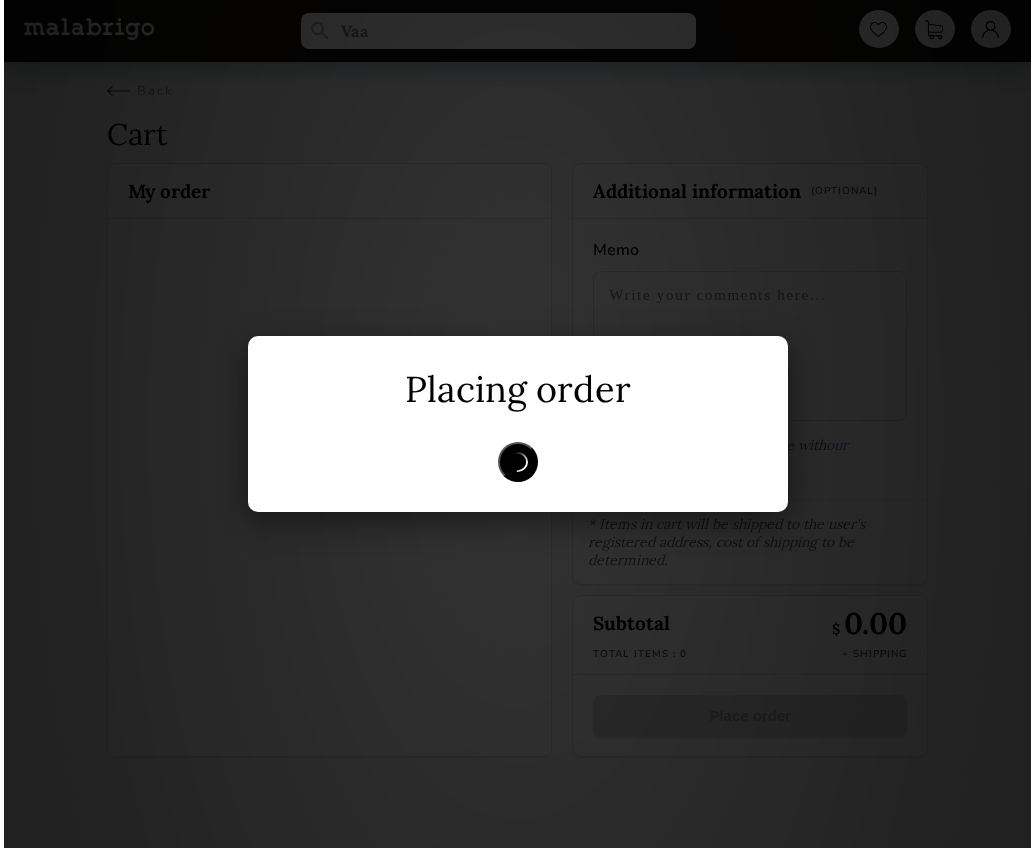 scroll, scrollTop: 0, scrollLeft: 0, axis: both 